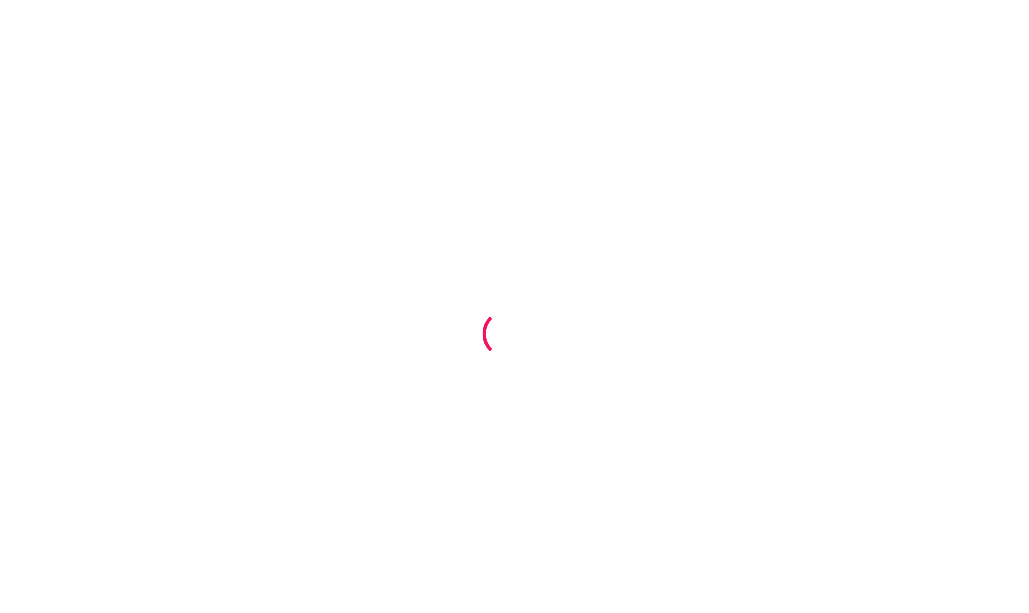scroll, scrollTop: 0, scrollLeft: 0, axis: both 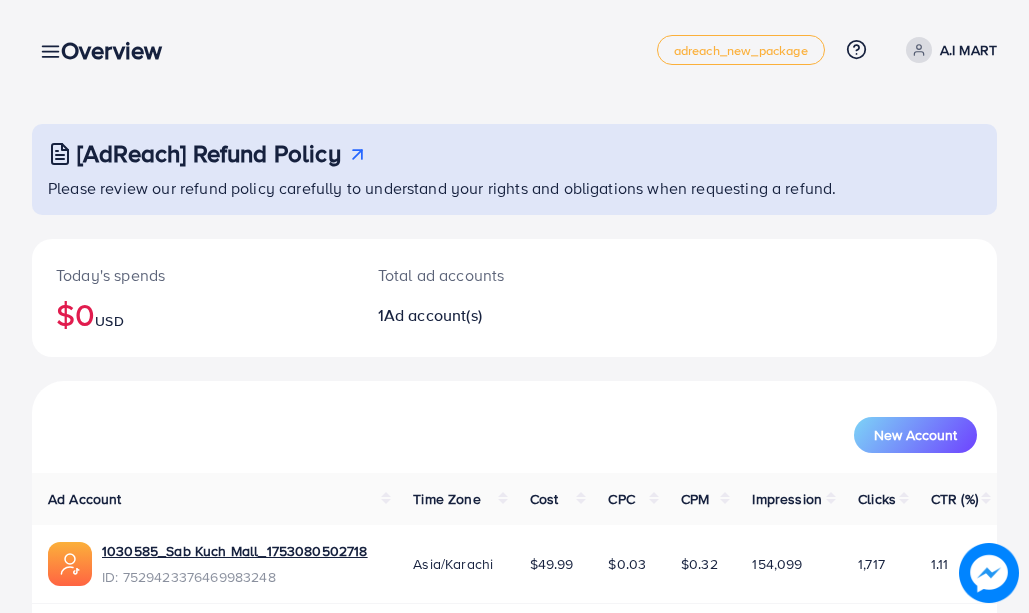 click at bounding box center [46, 50] 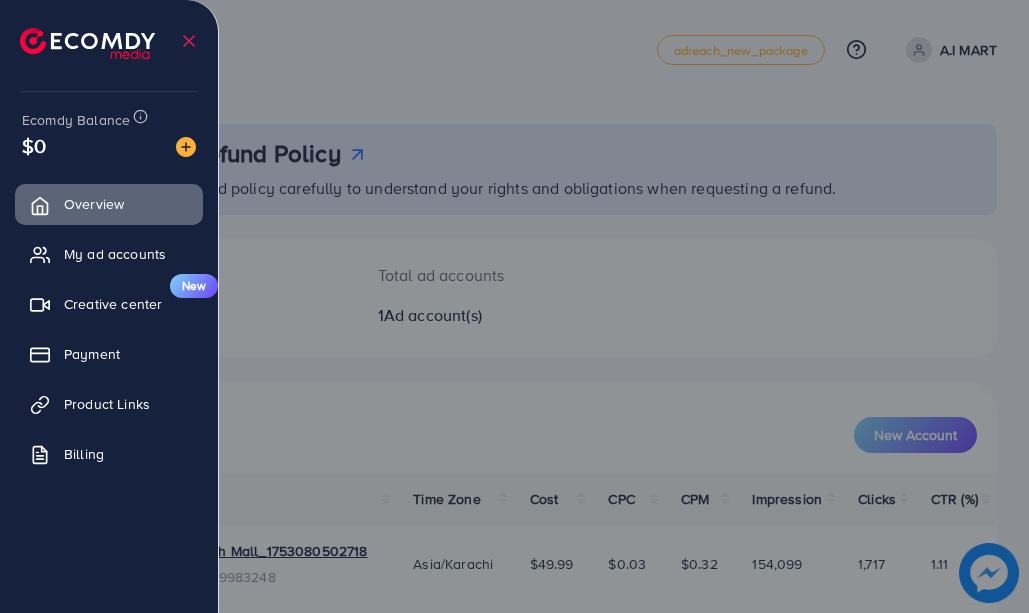 click at bounding box center (87, 43) 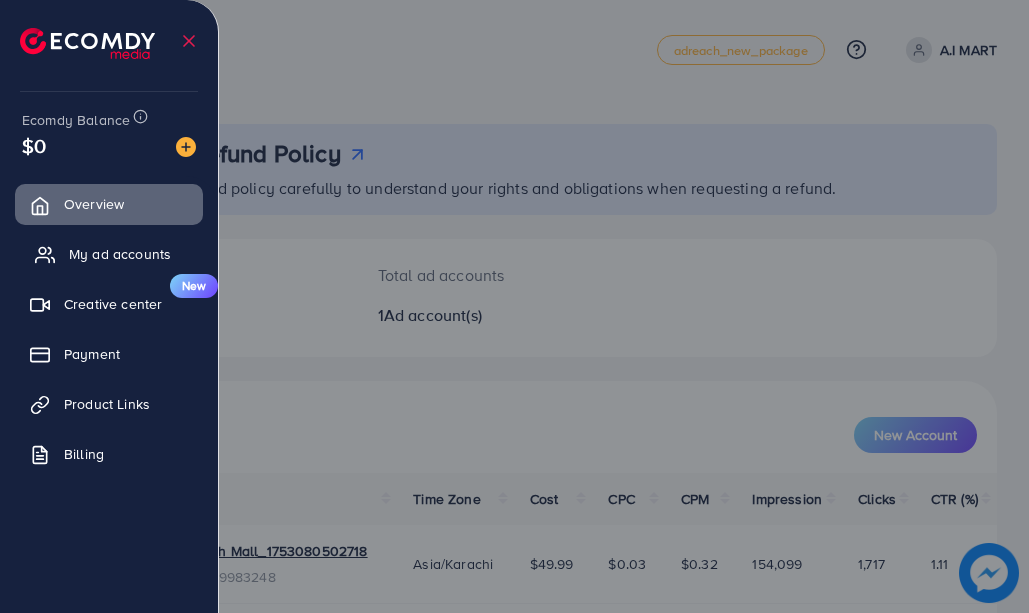 click on "My ad accounts" at bounding box center [109, 254] 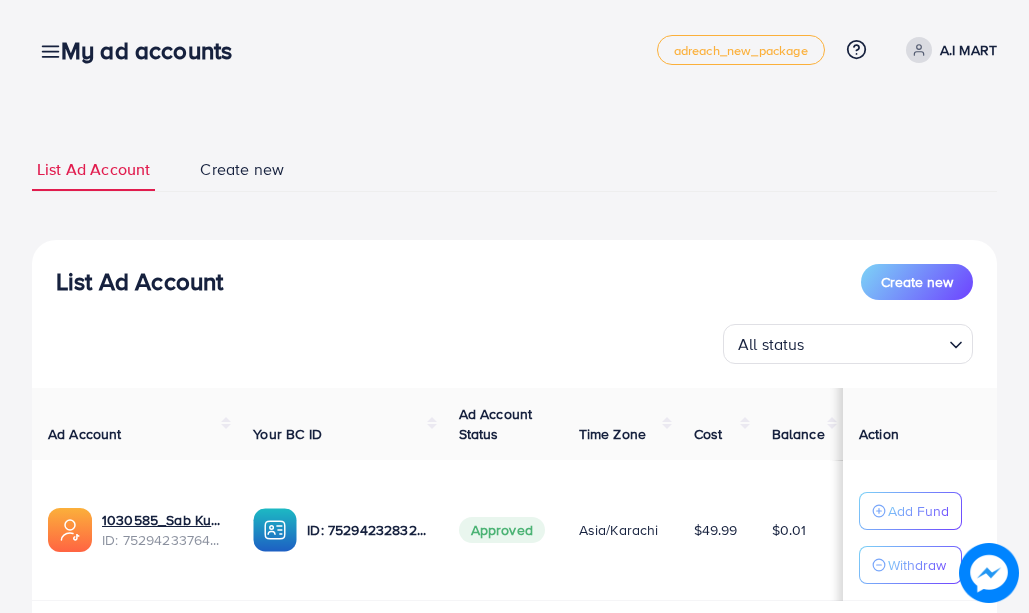 click at bounding box center (919, 50) 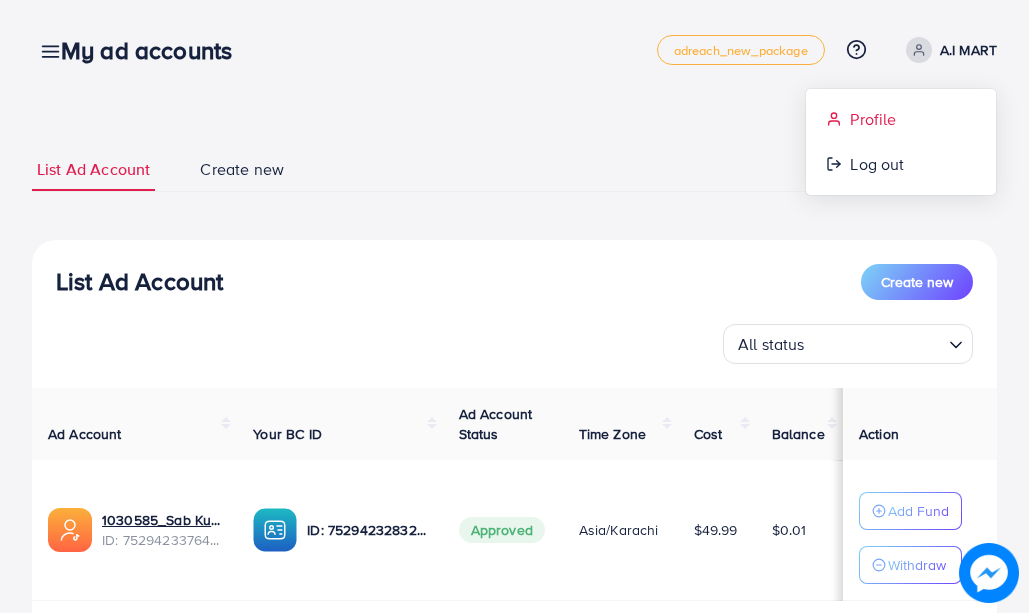 click on "Profile" at bounding box center (901, 119) 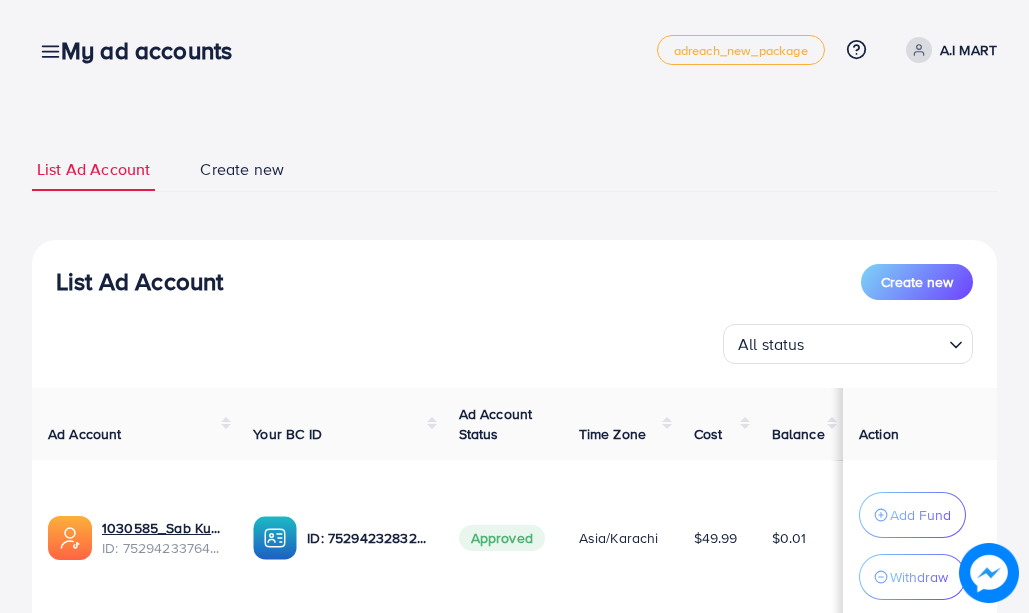 select on "********" 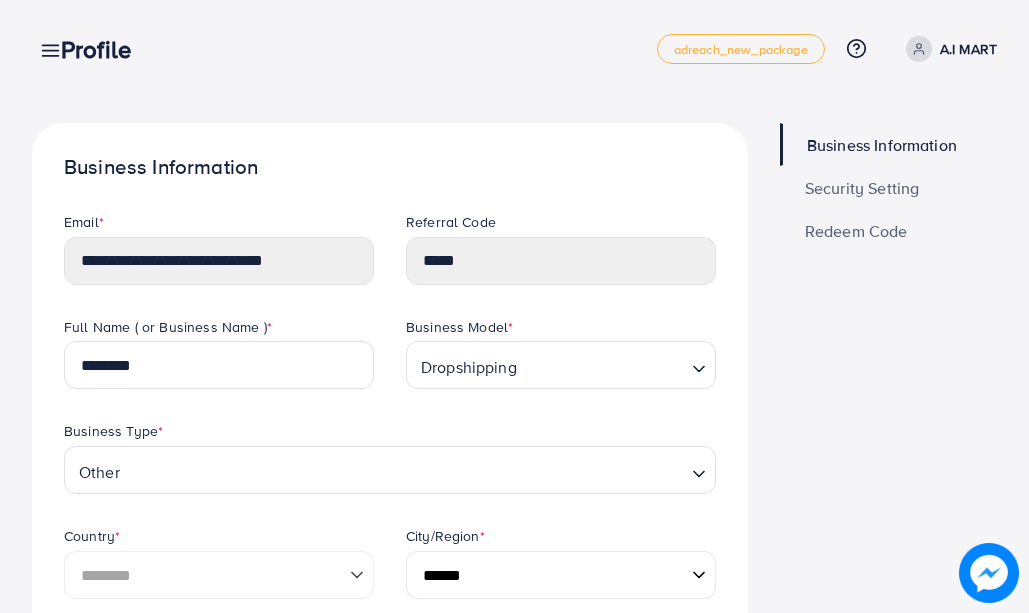 scroll, scrollTop: 0, scrollLeft: 0, axis: both 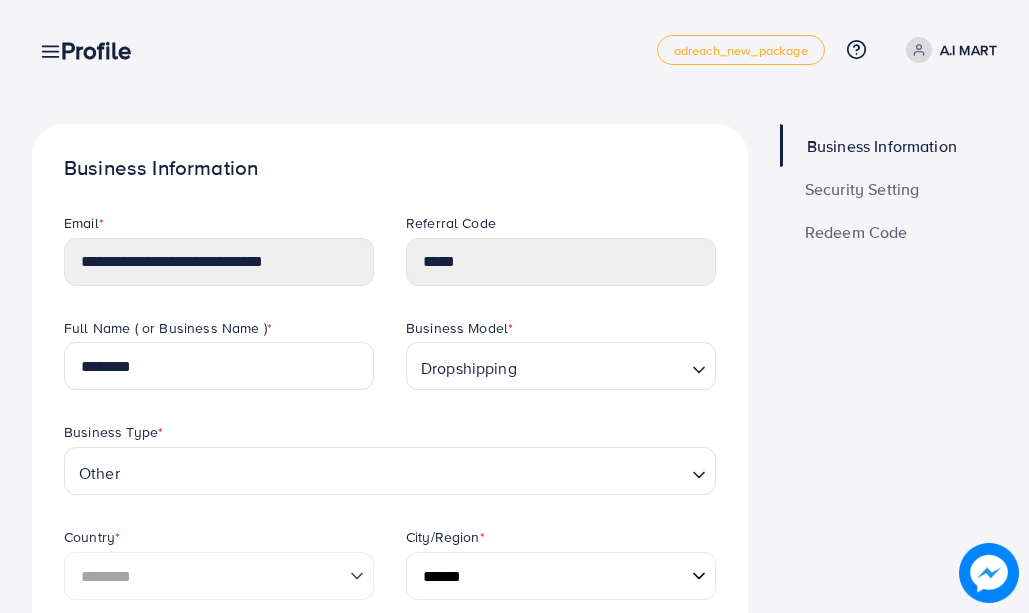click on "Security Setting" at bounding box center (862, 189) 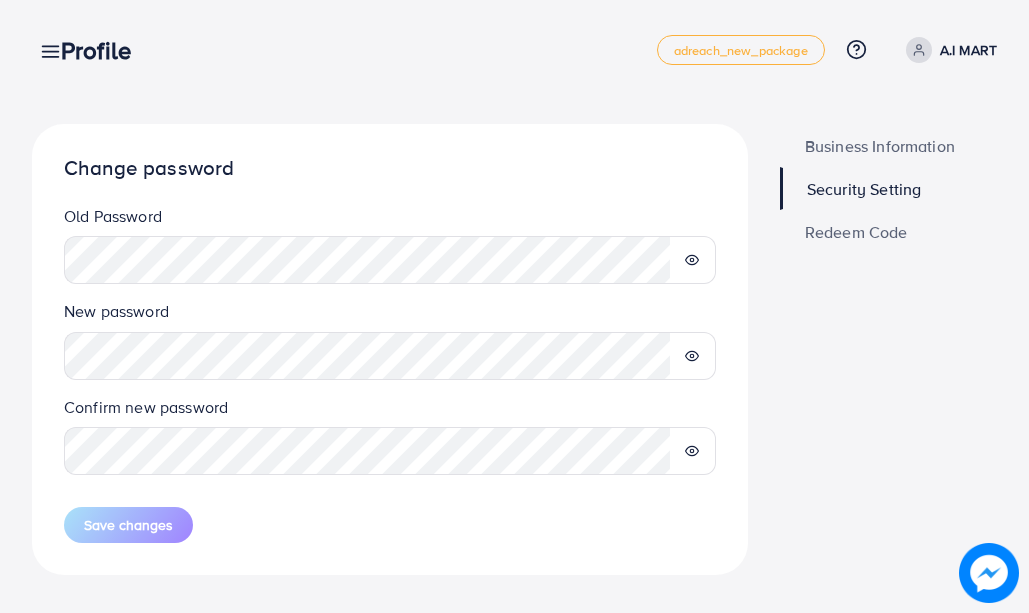 click at bounding box center [692, 260] 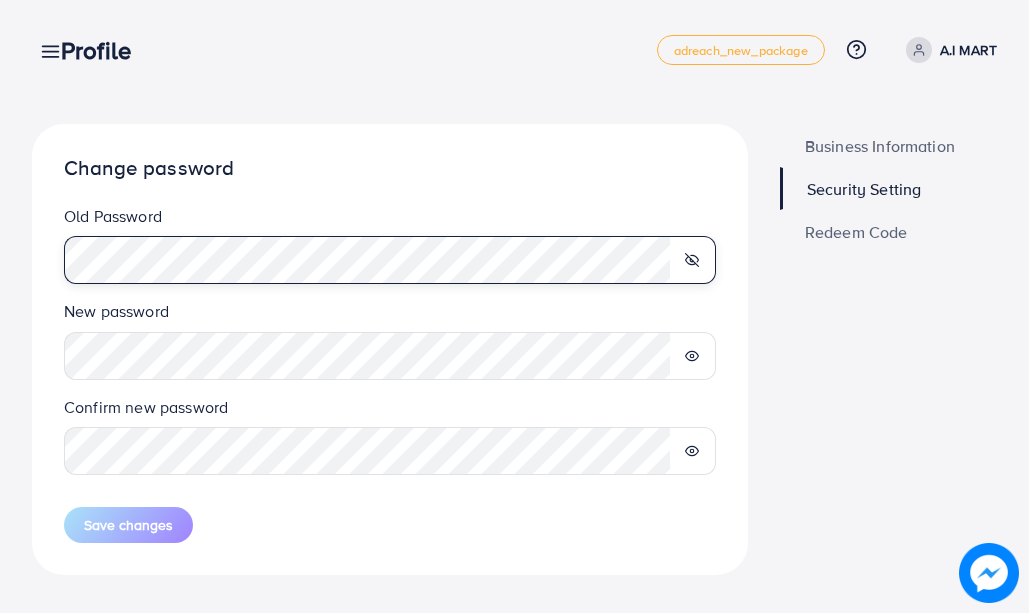 click at bounding box center [390, 260] 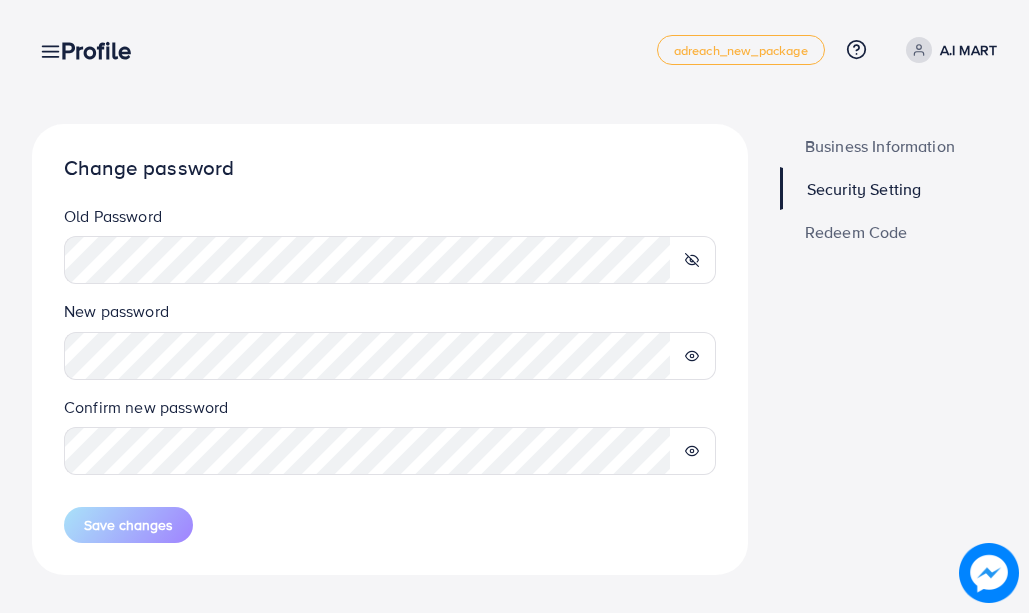 click 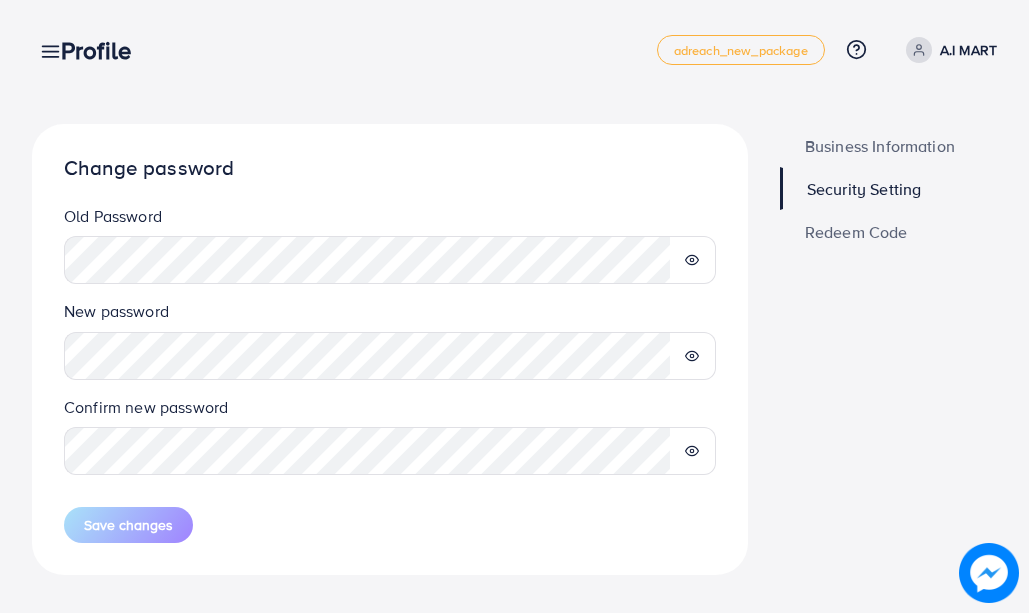 click 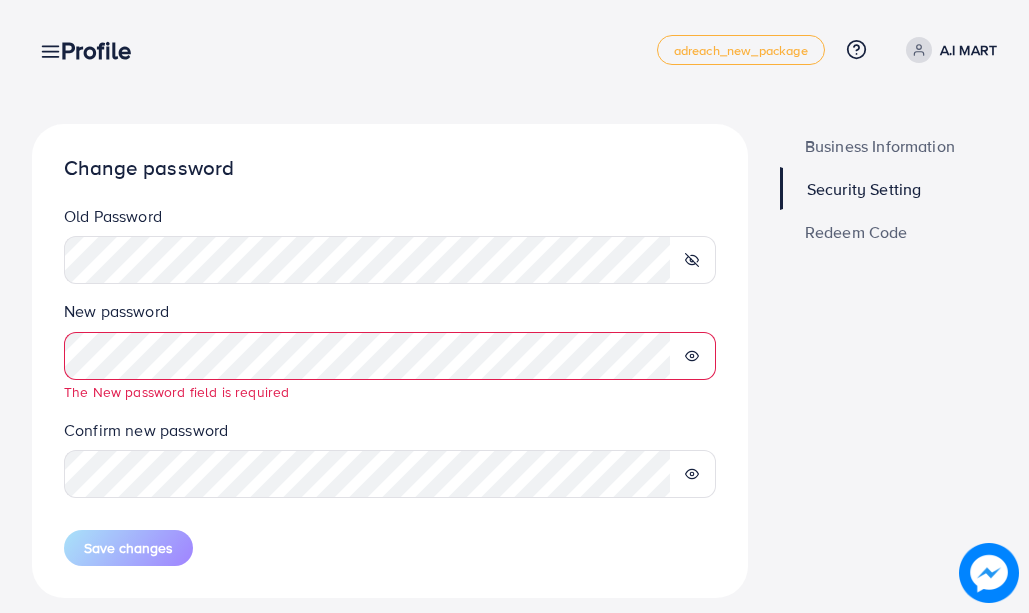 click 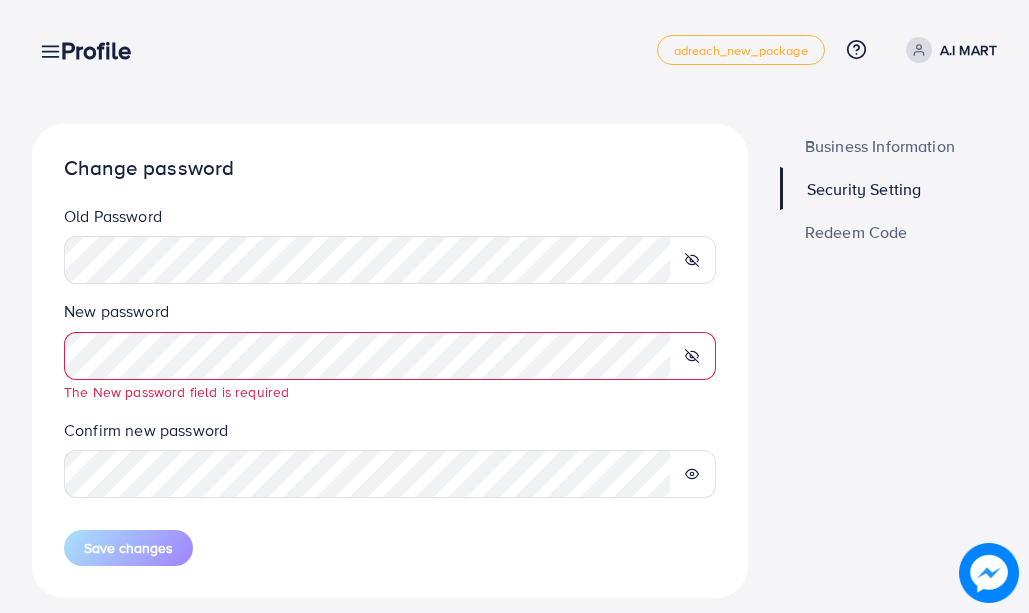 click at bounding box center [692, 474] 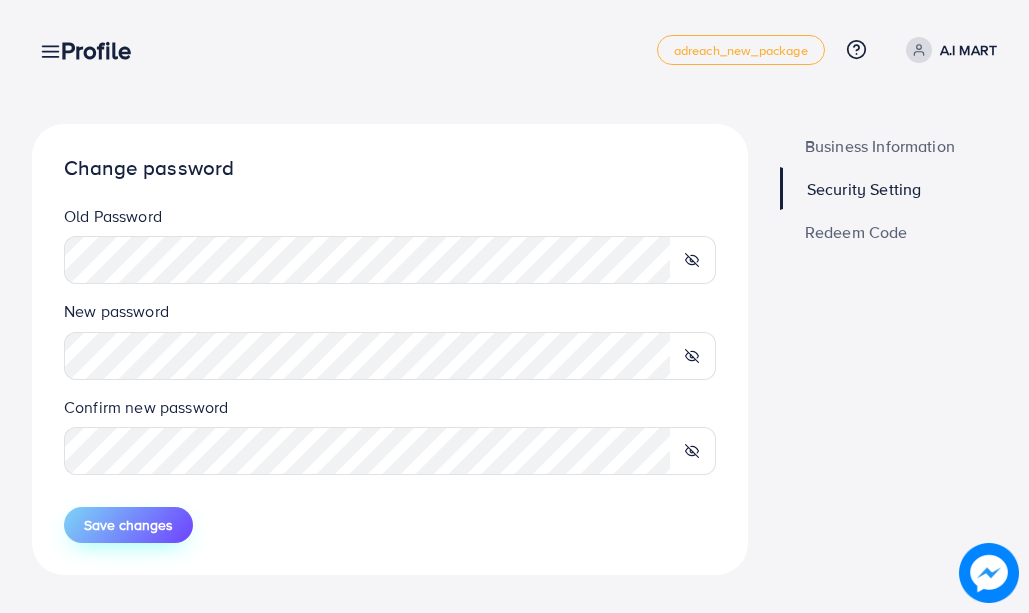 click on "Save changes" at bounding box center [128, 525] 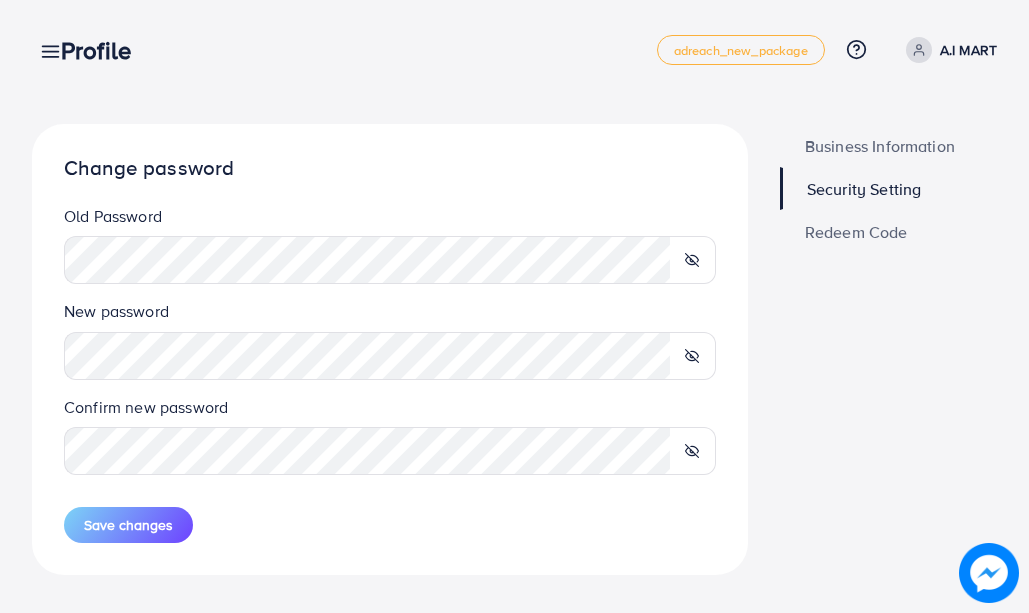 click at bounding box center [46, 50] 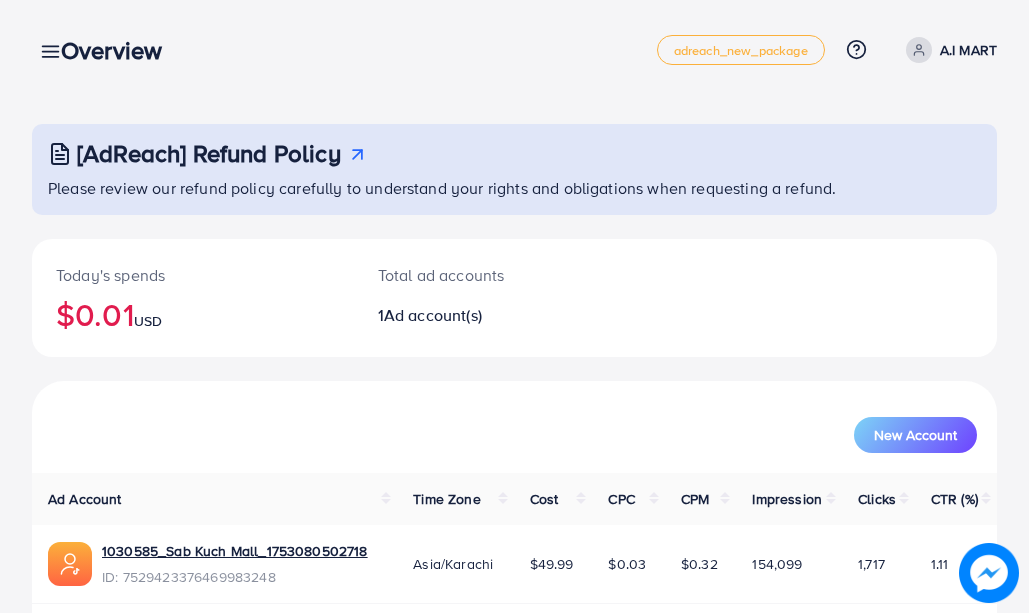 scroll, scrollTop: 0, scrollLeft: 0, axis: both 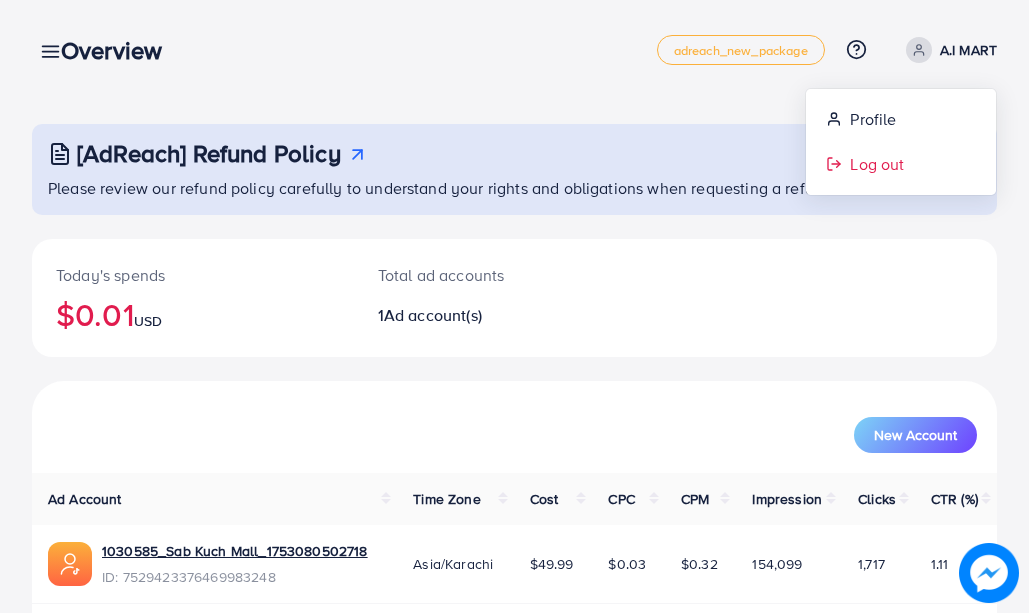 click on "Log out" at bounding box center (877, 164) 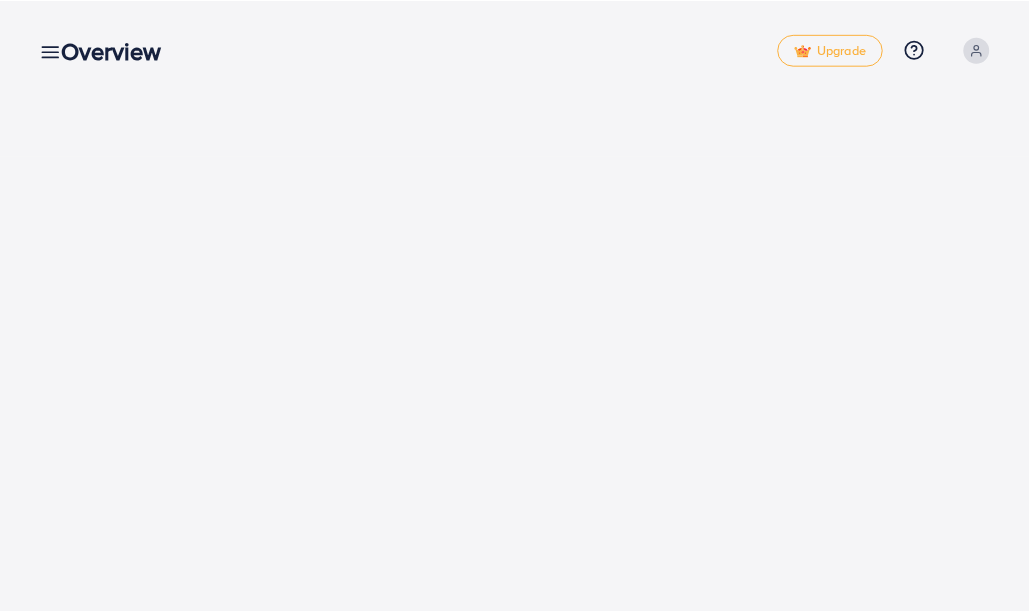 scroll, scrollTop: 0, scrollLeft: 0, axis: both 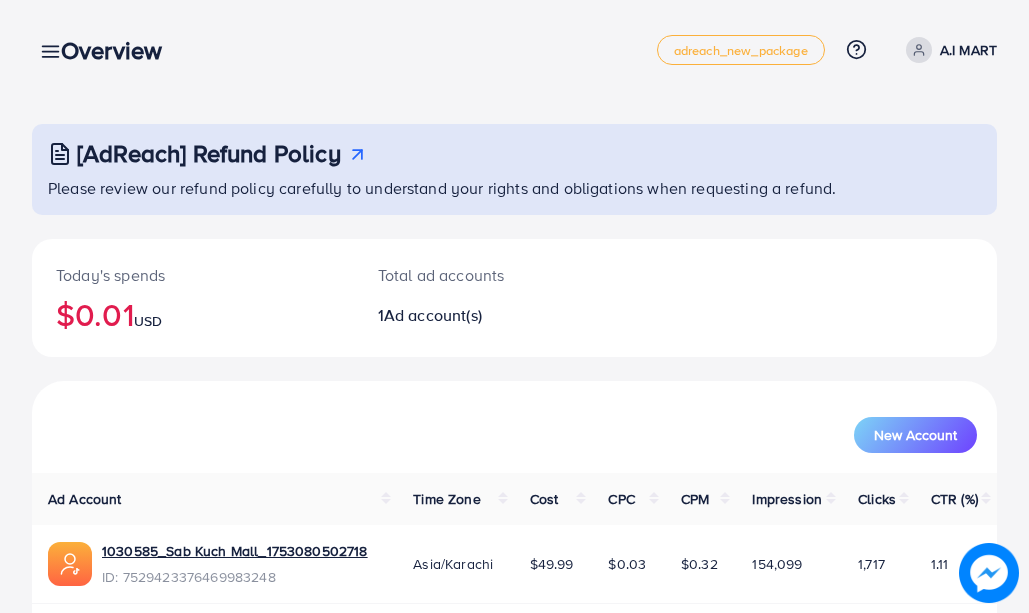 click 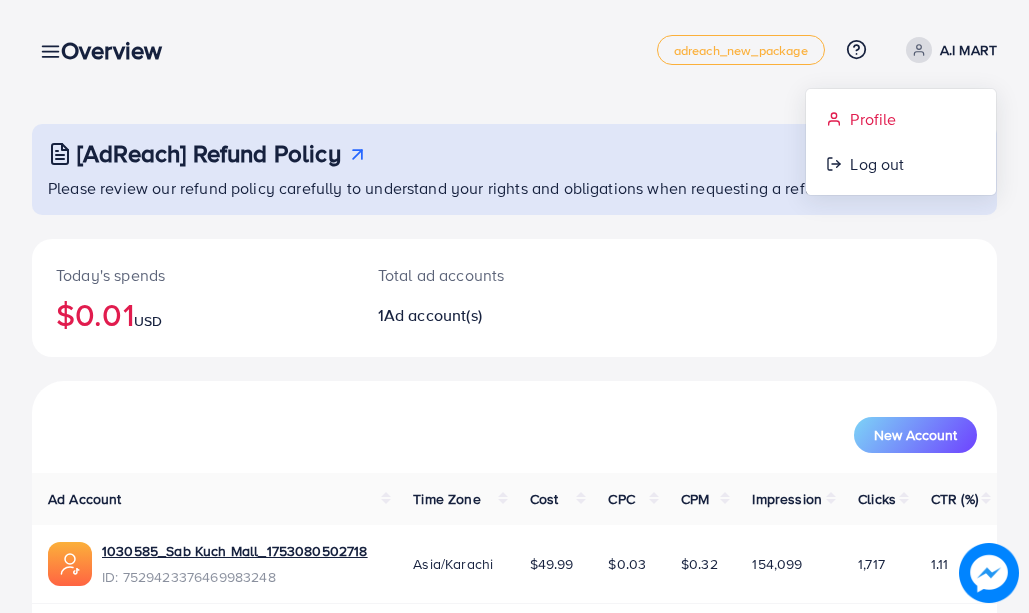 click on "Profile" at bounding box center (873, 119) 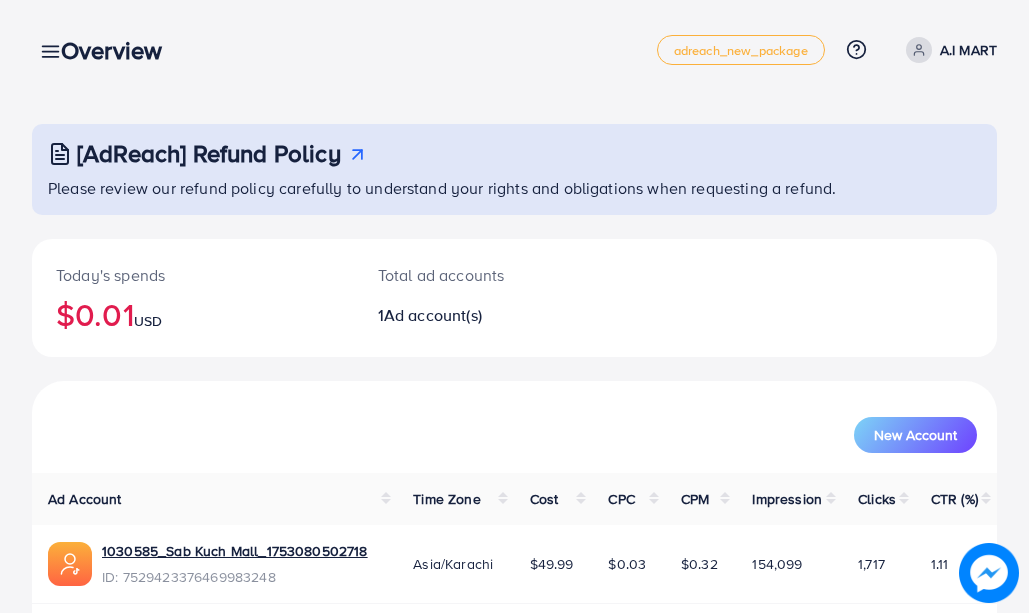 select on "********" 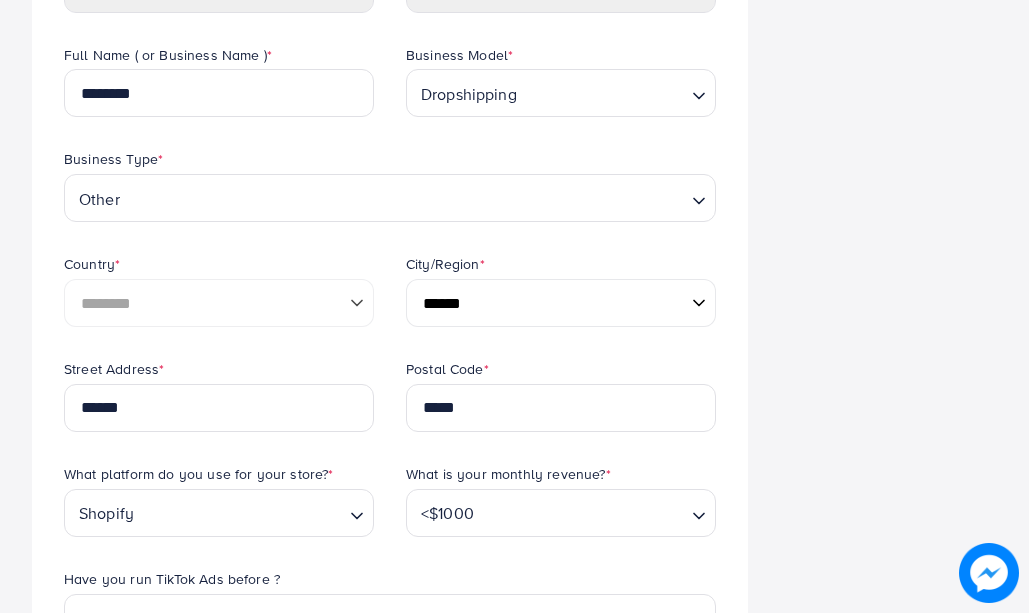 scroll, scrollTop: 0, scrollLeft: 0, axis: both 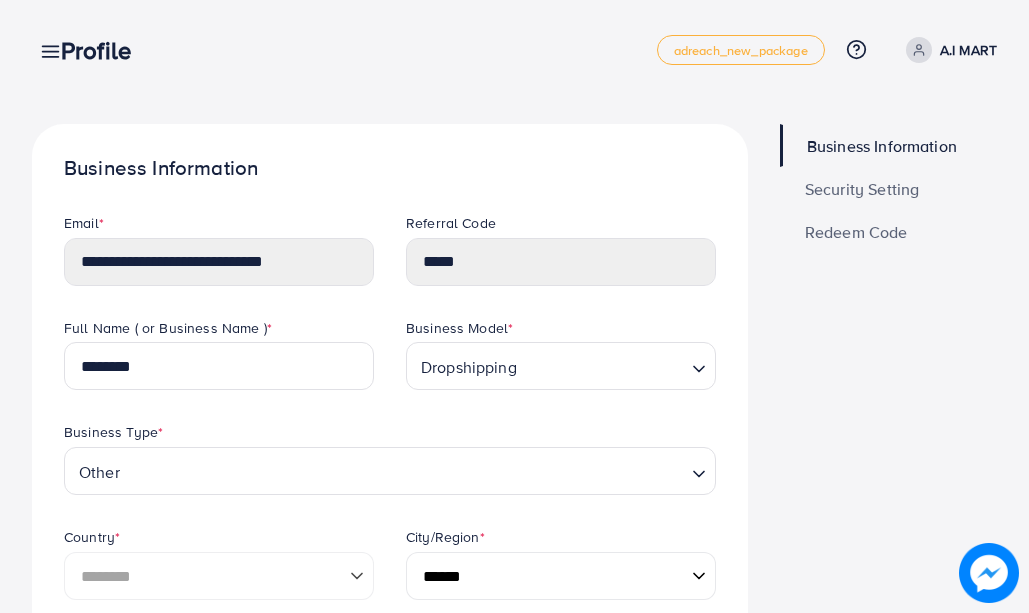 click on "Security Setting" at bounding box center [862, 189] 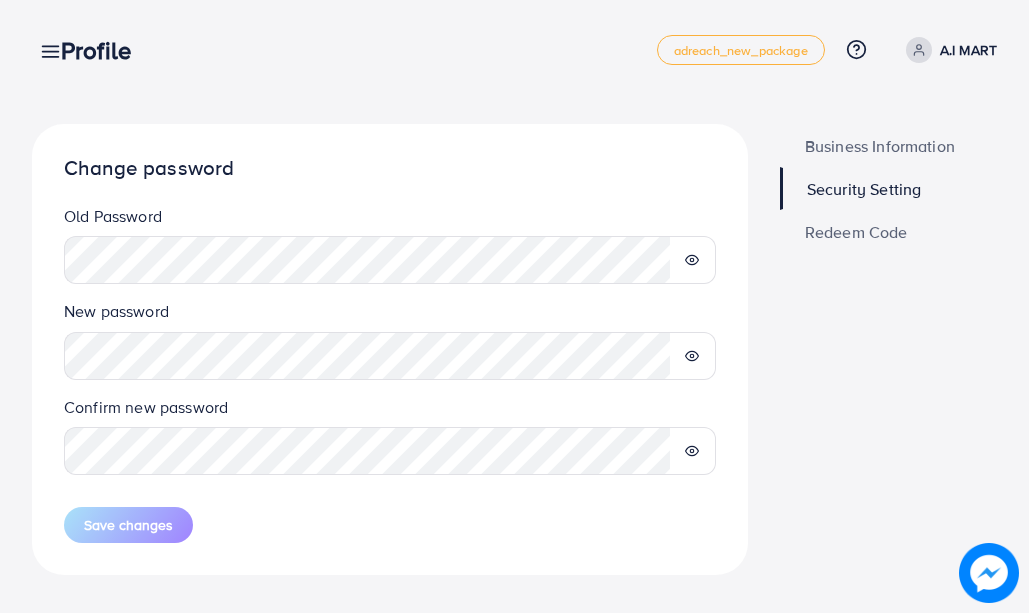 click 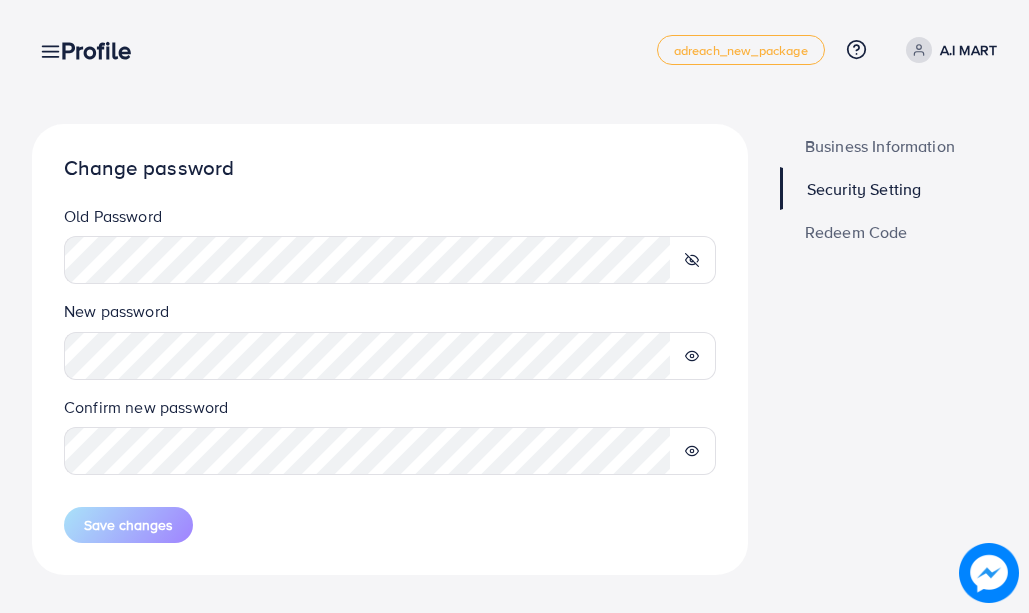click 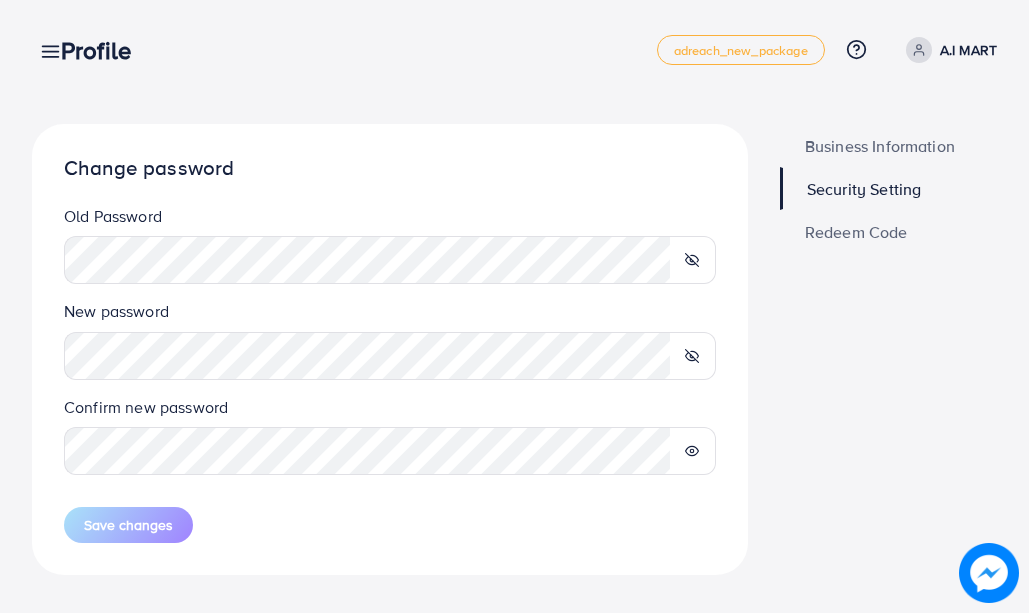 click 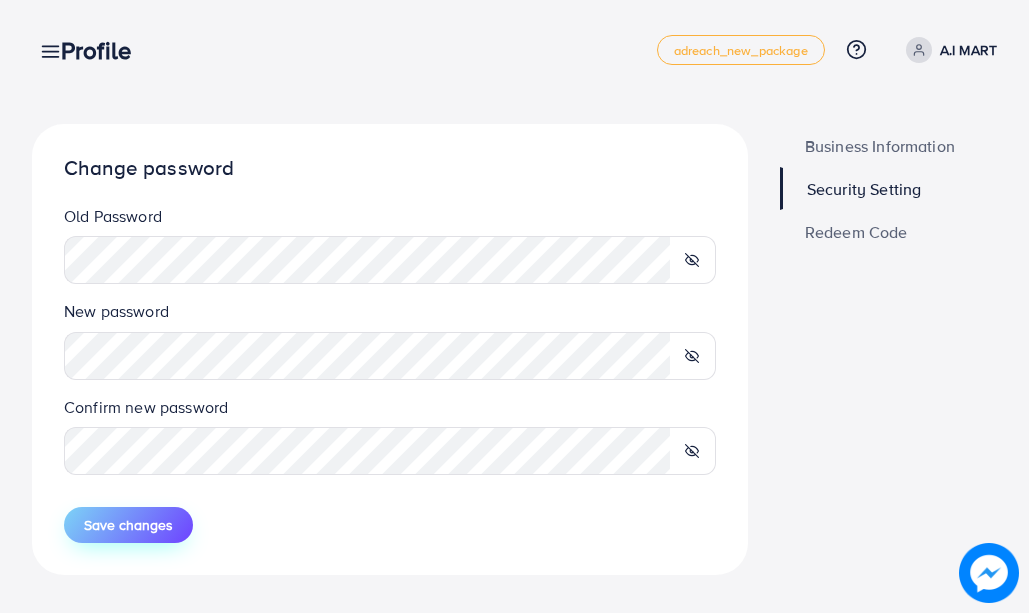 click on "Save changes" at bounding box center (128, 525) 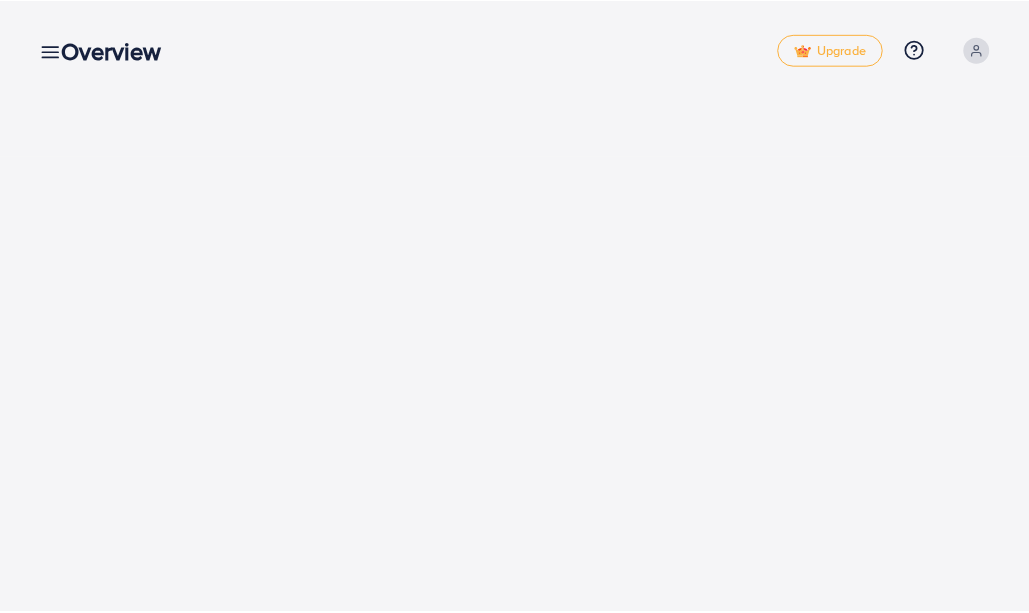 scroll, scrollTop: 0, scrollLeft: 0, axis: both 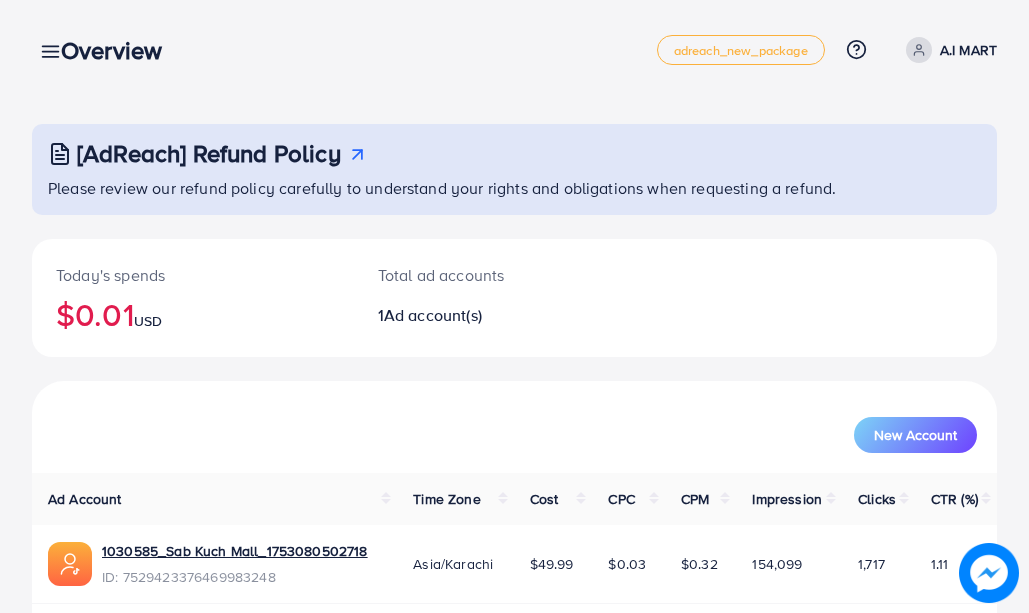 click on "1  Ad account(s)" at bounding box center (474, 315) 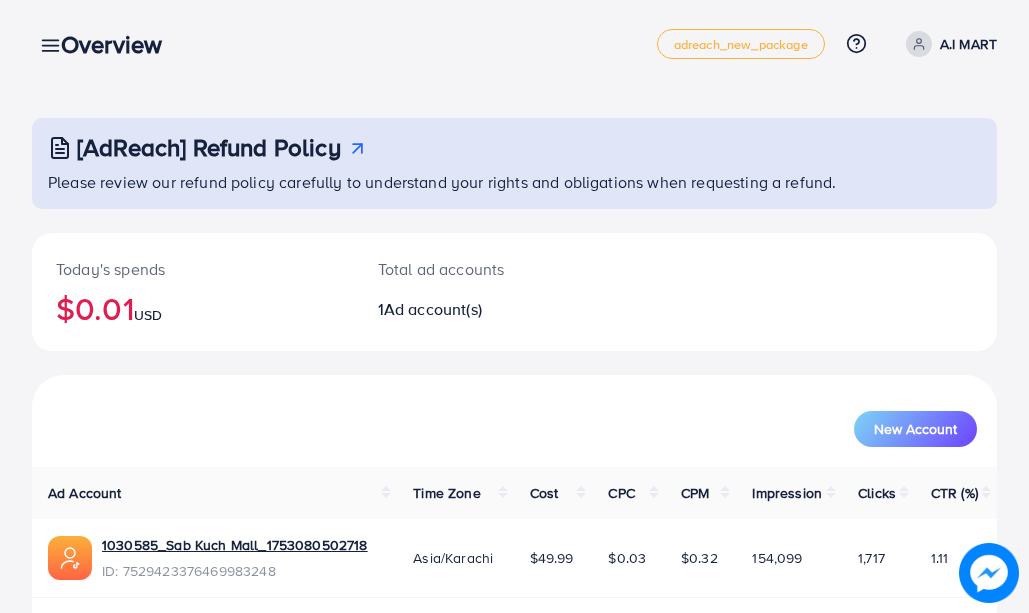 scroll, scrollTop: 0, scrollLeft: 0, axis: both 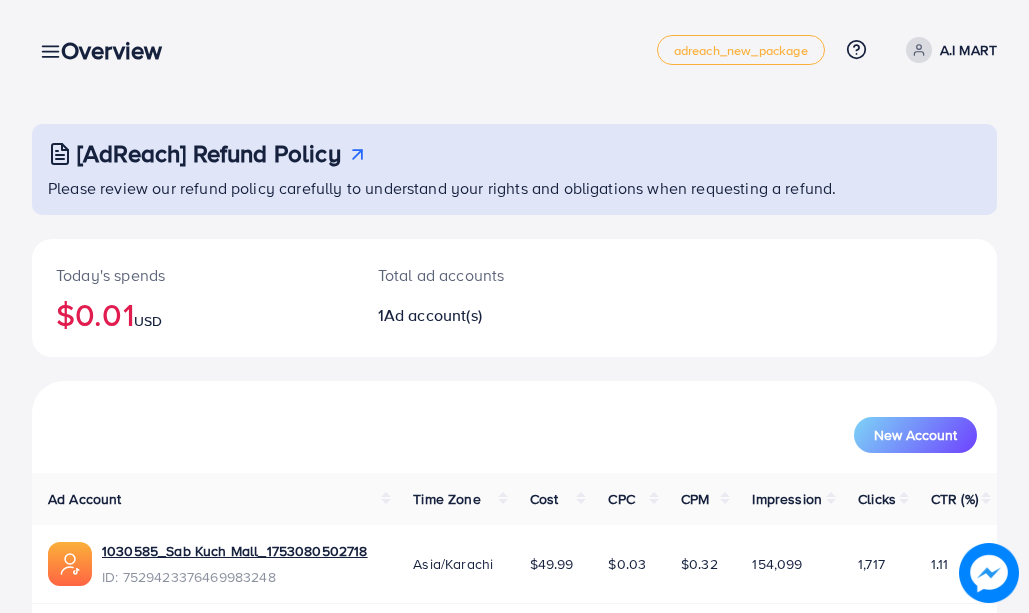 click on "Ad account(s)" at bounding box center [433, 315] 